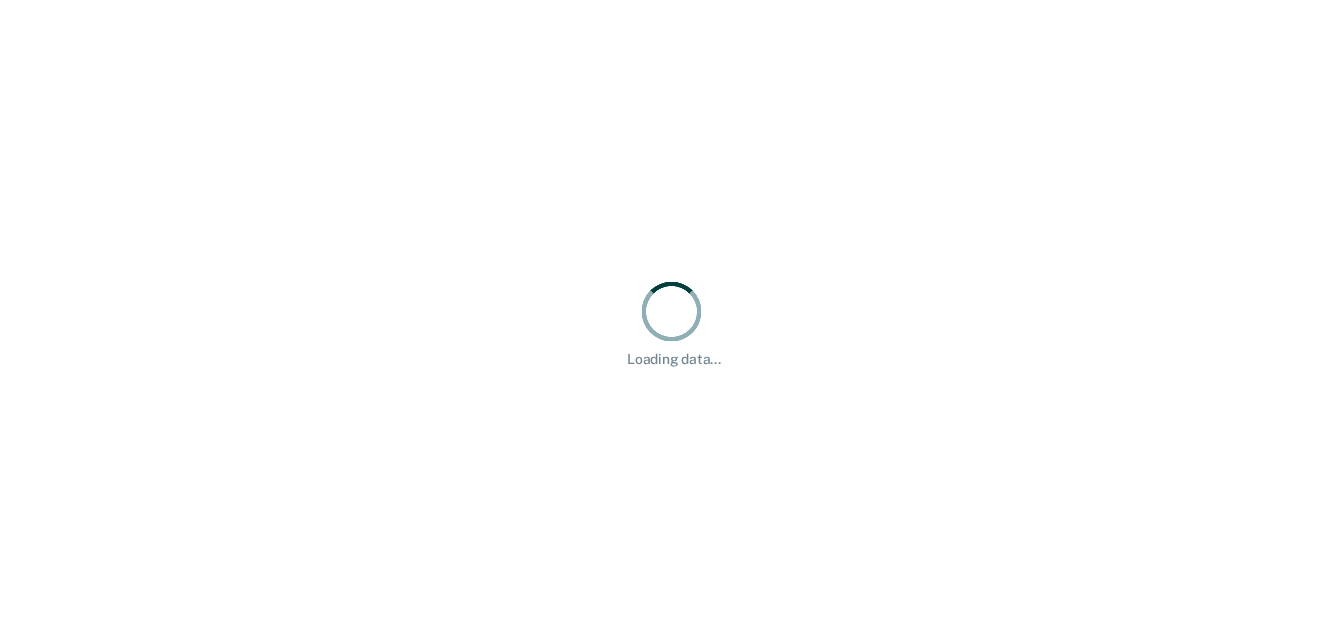 scroll, scrollTop: 0, scrollLeft: 0, axis: both 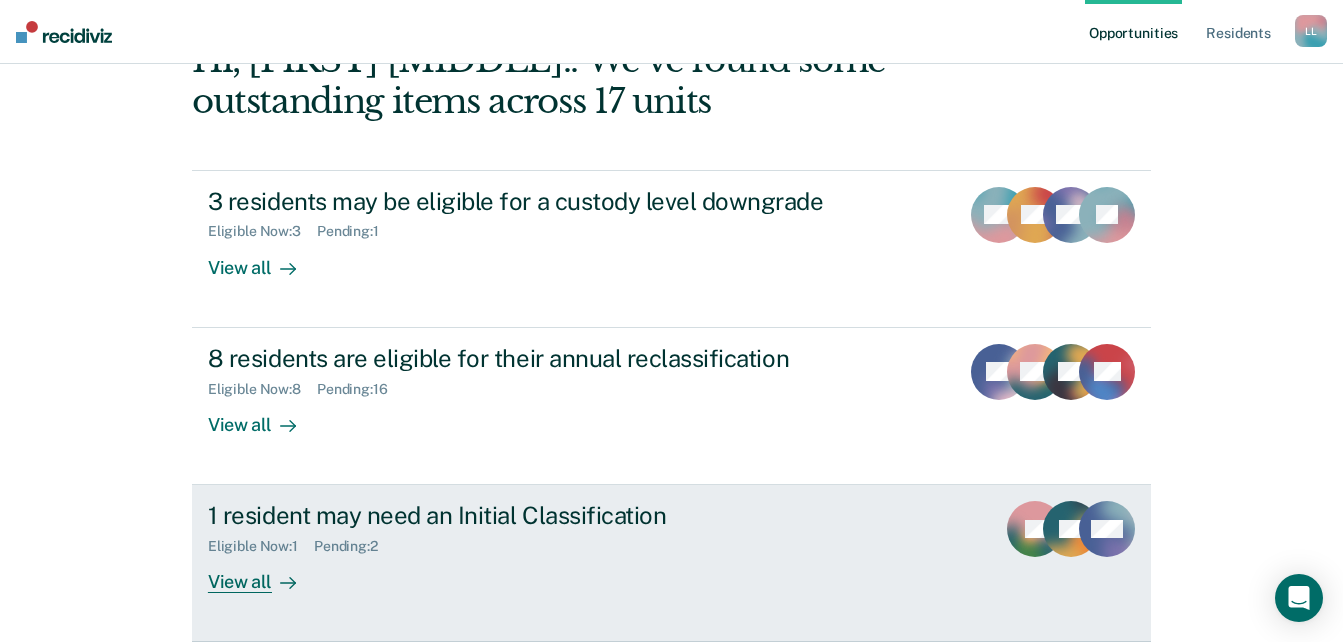 click on "View all" at bounding box center (264, 574) 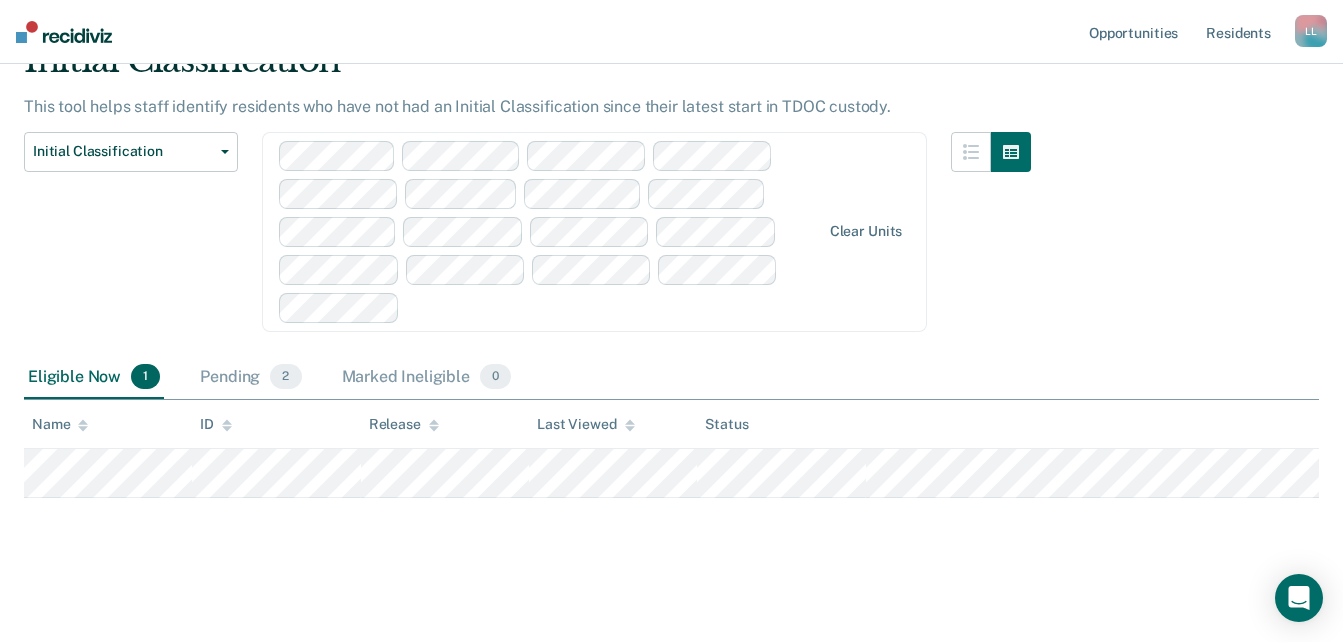 scroll, scrollTop: 0, scrollLeft: 0, axis: both 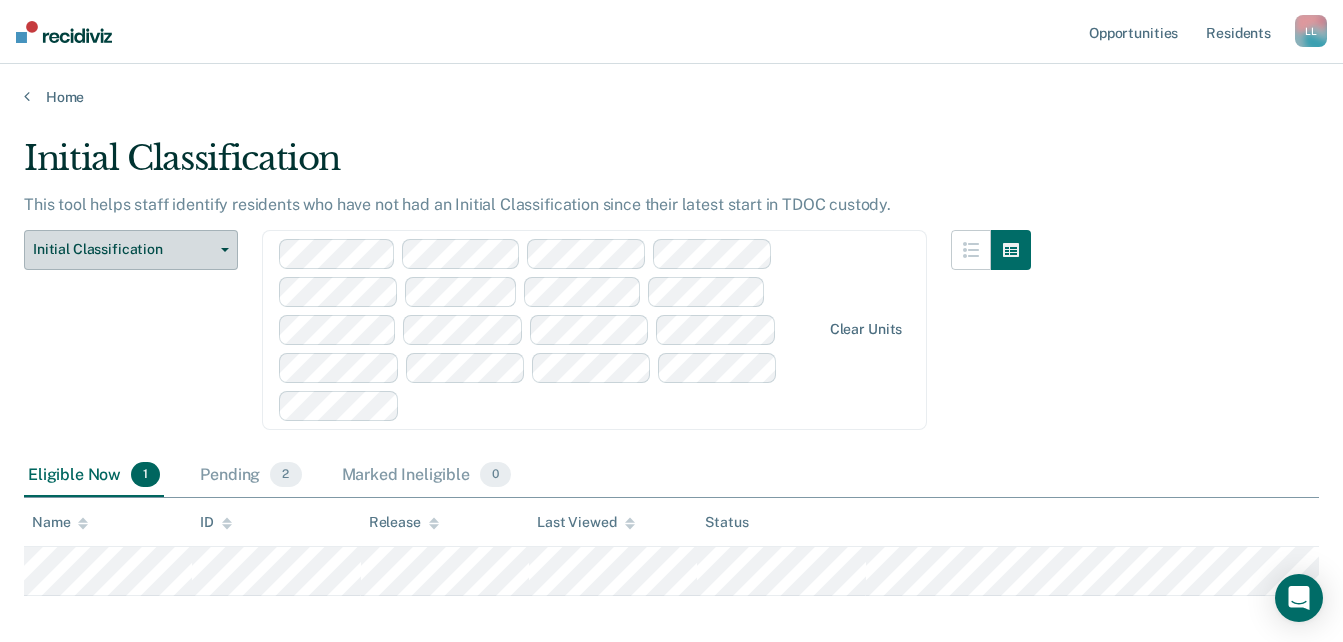 click on "Initial Classification" at bounding box center [131, 250] 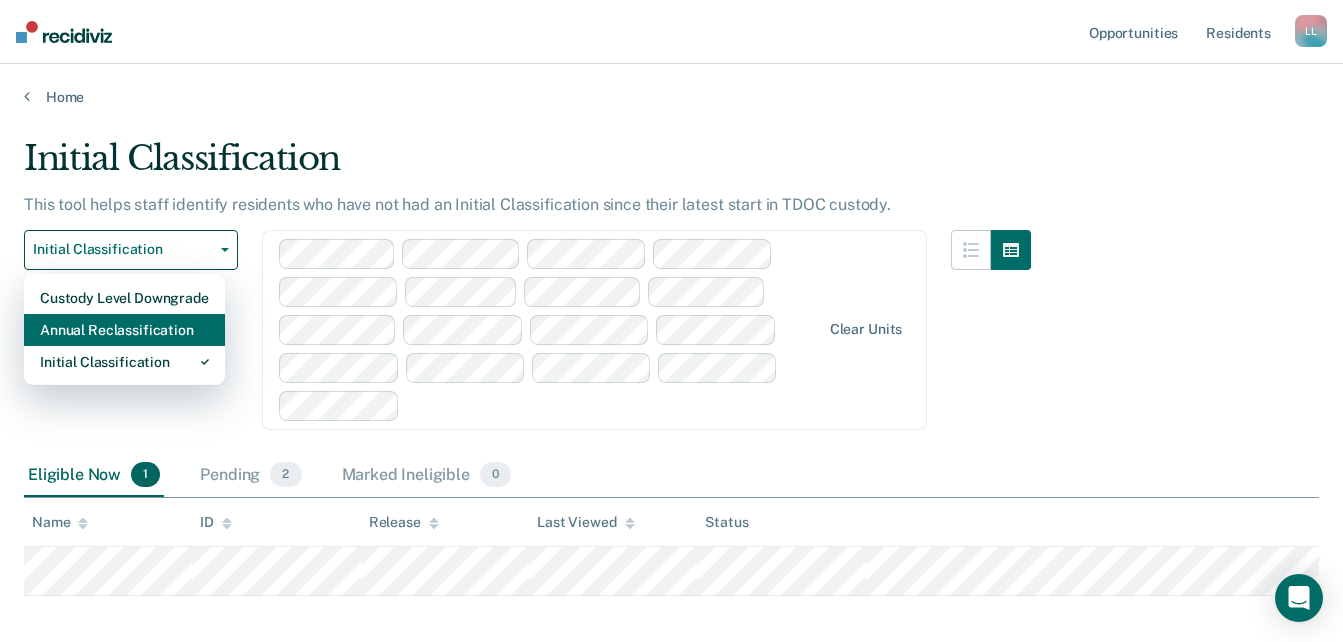 click on "Annual Reclassification" at bounding box center (124, 298) 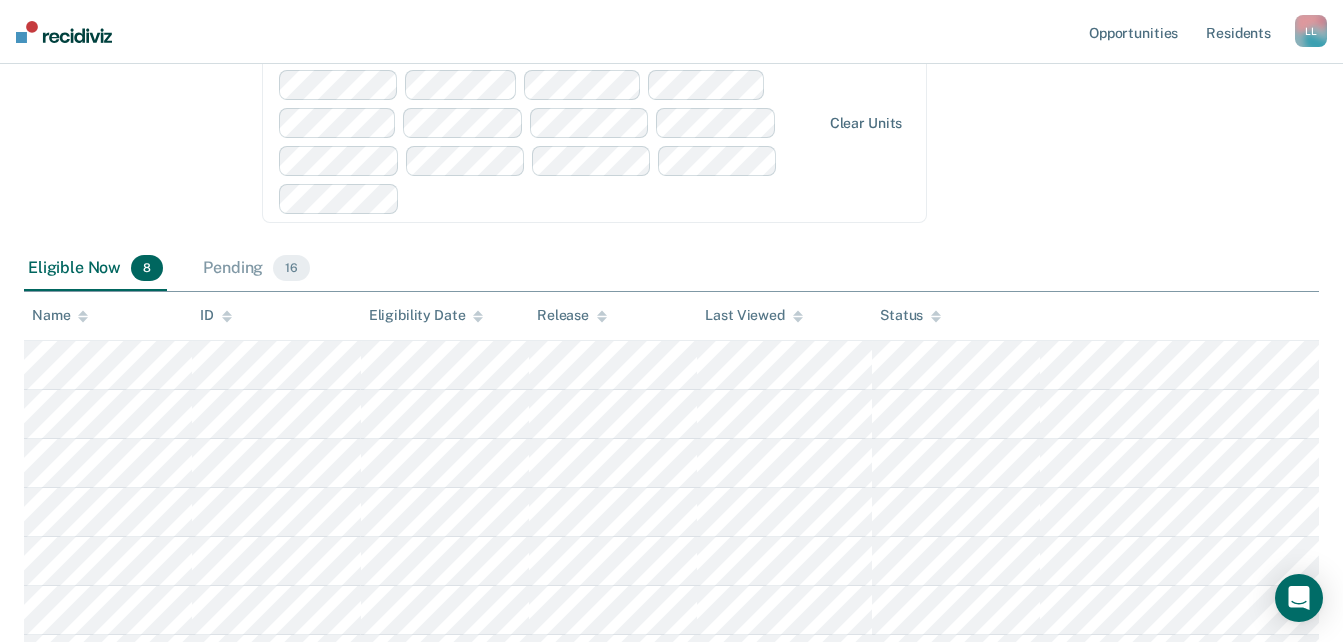 scroll, scrollTop: 0, scrollLeft: 0, axis: both 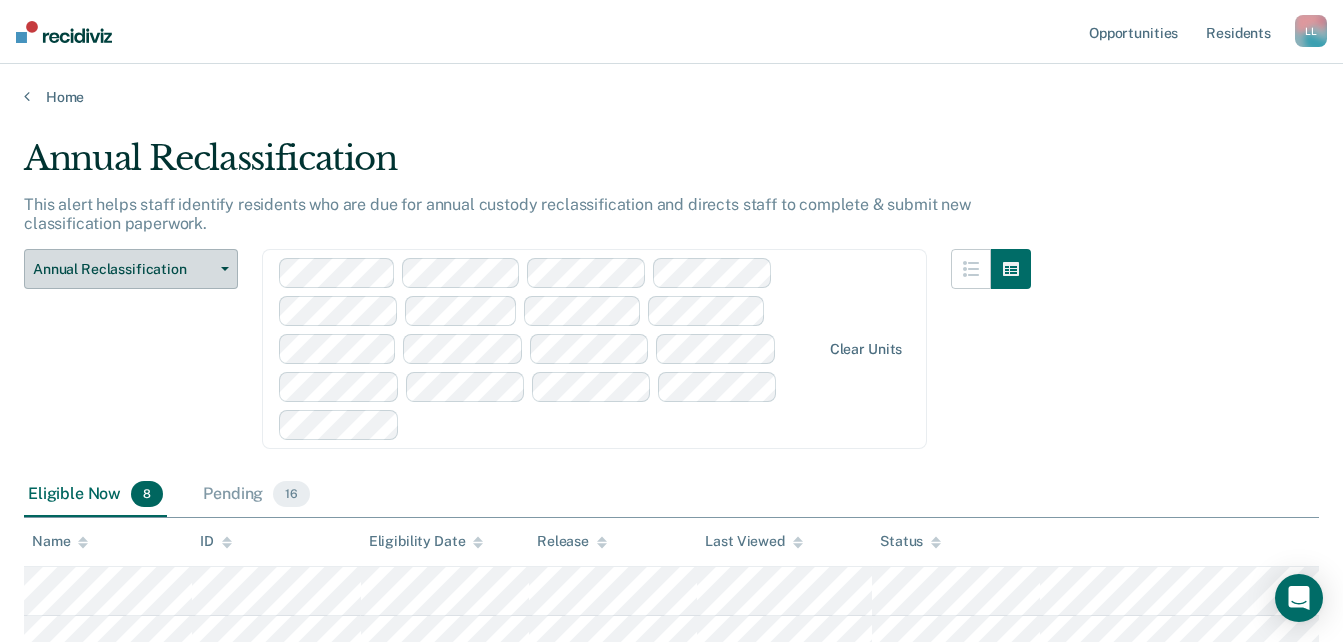 click at bounding box center (225, 269) 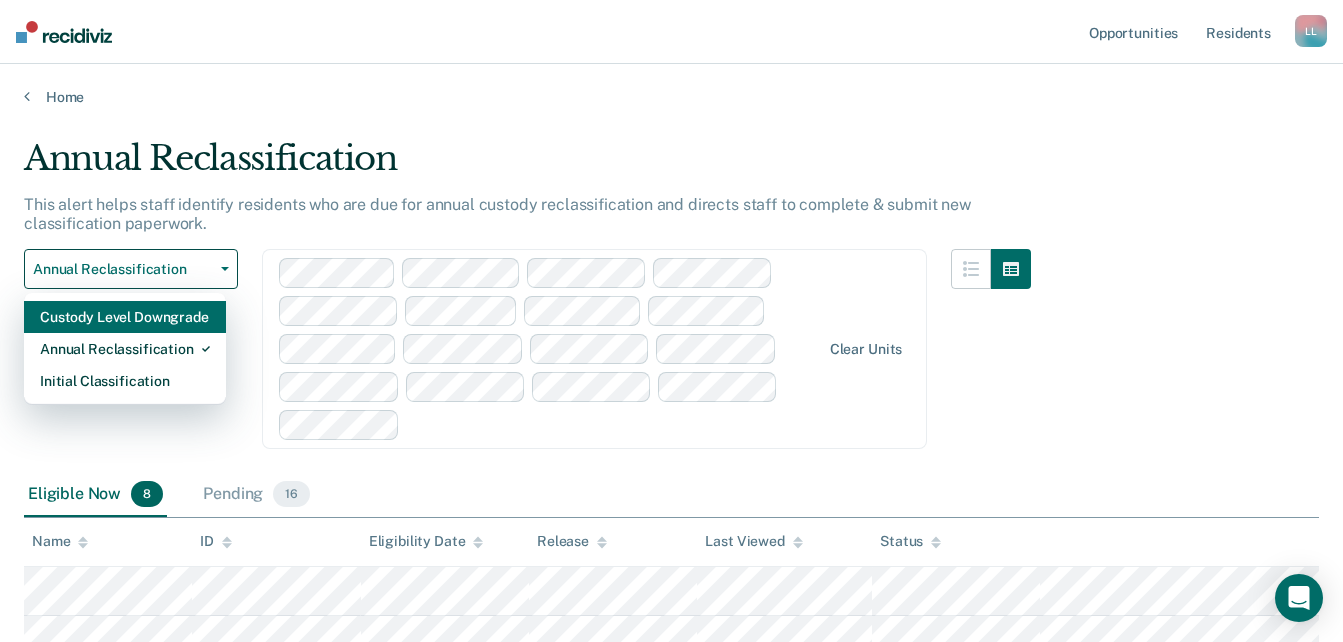 click on "Custody Level Downgrade" at bounding box center (125, 317) 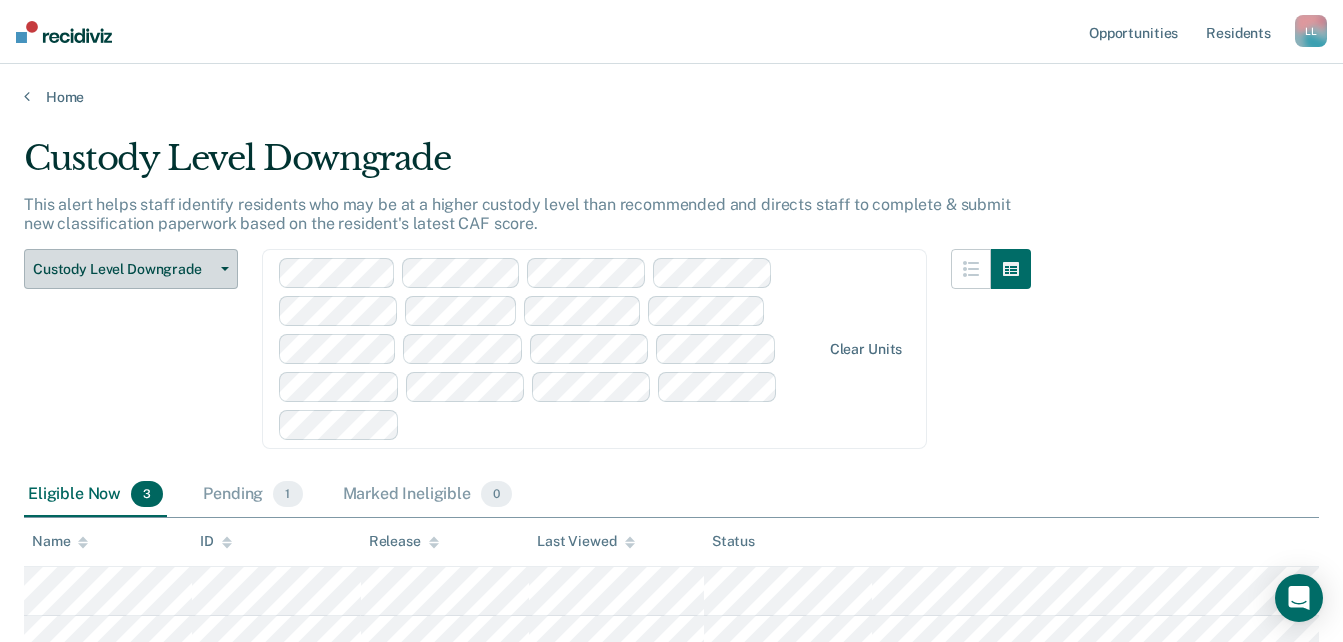 scroll, scrollTop: 216, scrollLeft: 0, axis: vertical 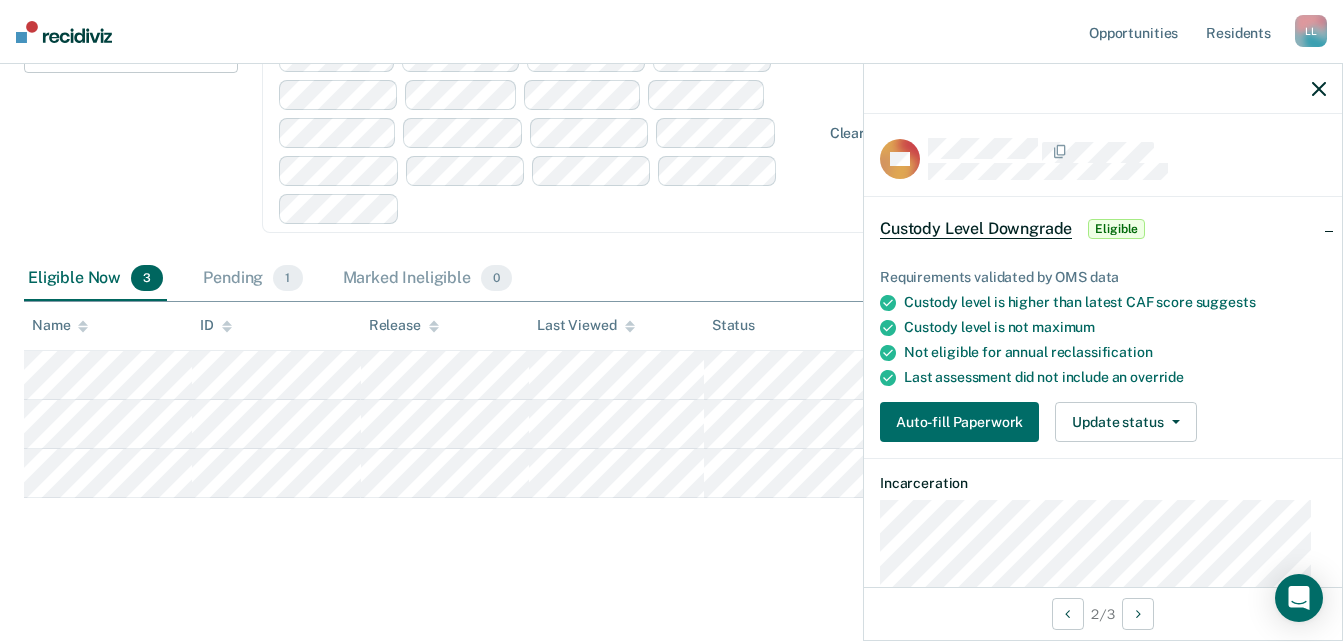 click at bounding box center (1103, 89) 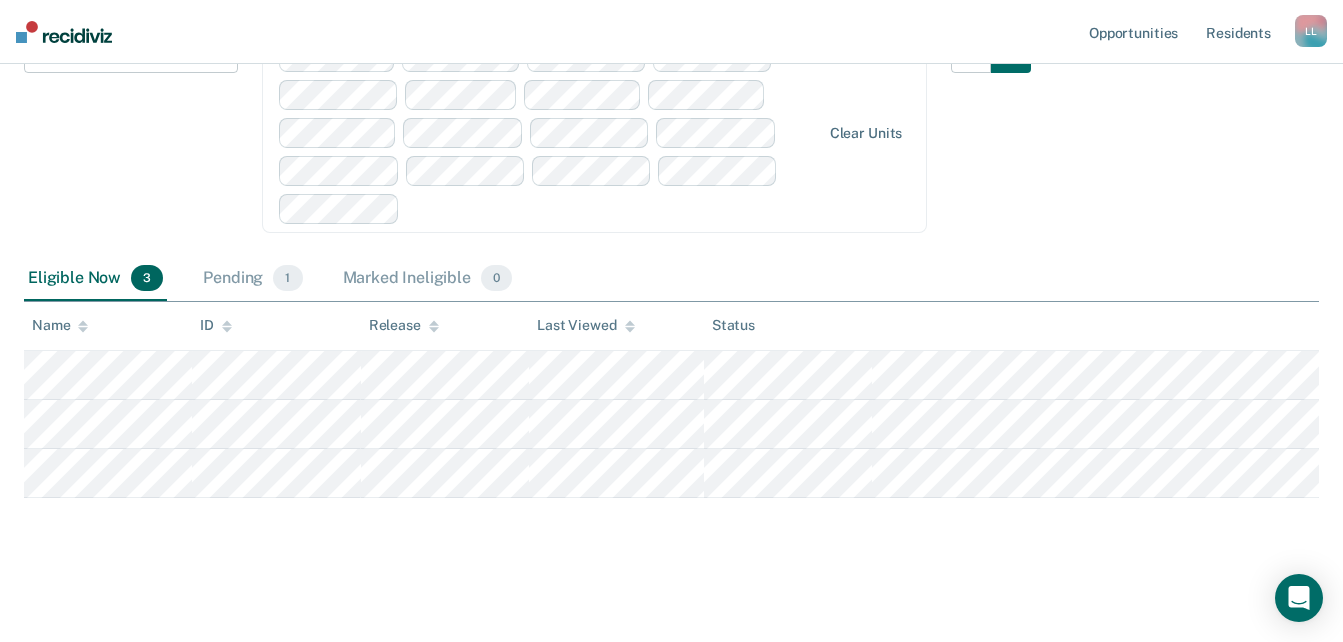 click on "Custody Level Downgrade   This alert helps staff identify residents who may be at a higher custody level than recommended and directs staff to complete & submit new classification paperwork based on the resident's latest CAF score. Custody Level Downgrade Custody Level Downgrade Annual Reclassification Initial Classification Clear   units Eligible Now 3 Pending 1 Marked Ineligible 0
To pick up a draggable item, press the space bar.
While dragging, use the arrow keys to move the item.
Press space again to drop the item in its new position, or press escape to cancel.
Name ID Release Last Viewed Status" at bounding box center [671, 263] 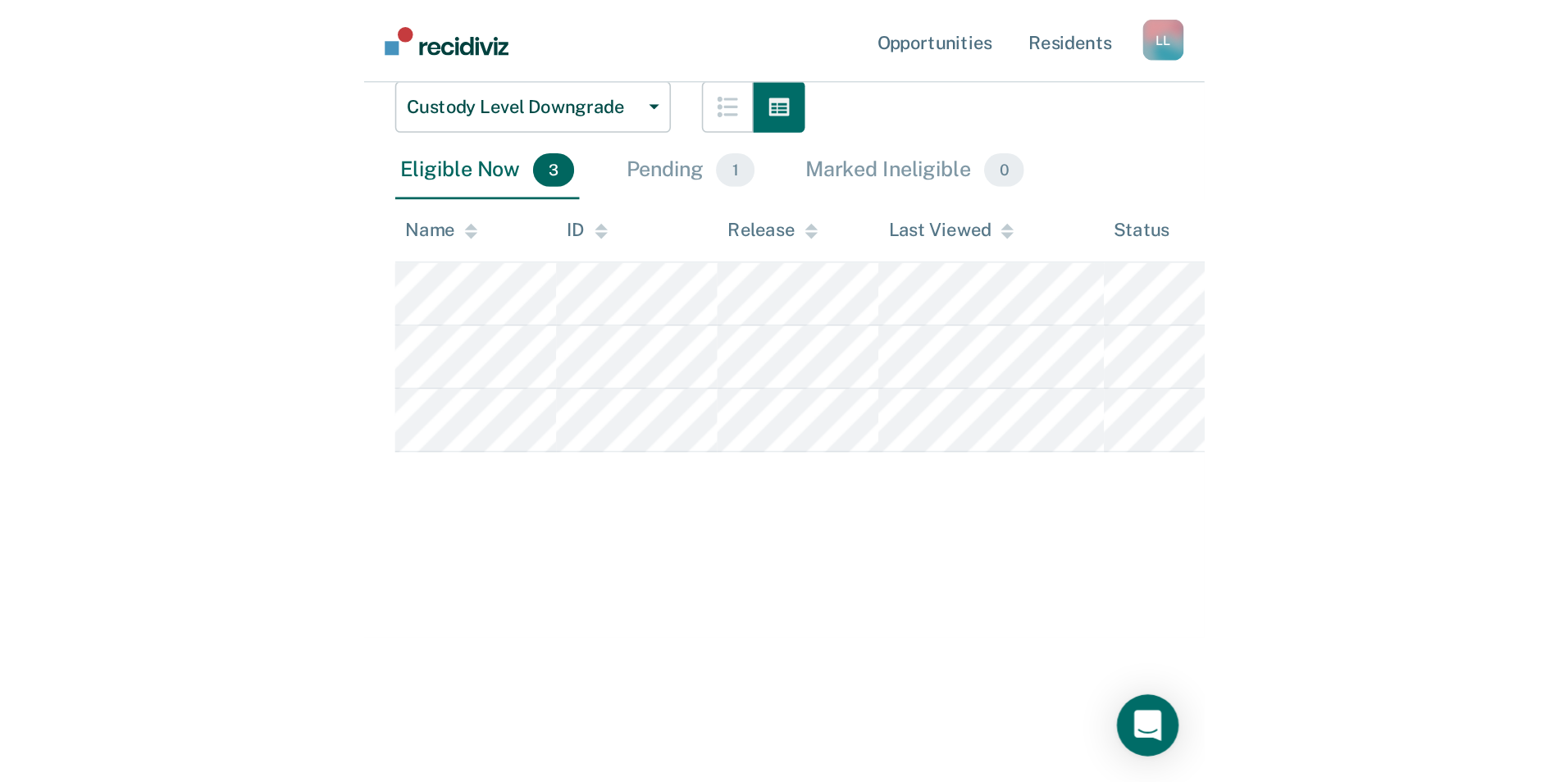 scroll, scrollTop: 0, scrollLeft: 0, axis: both 